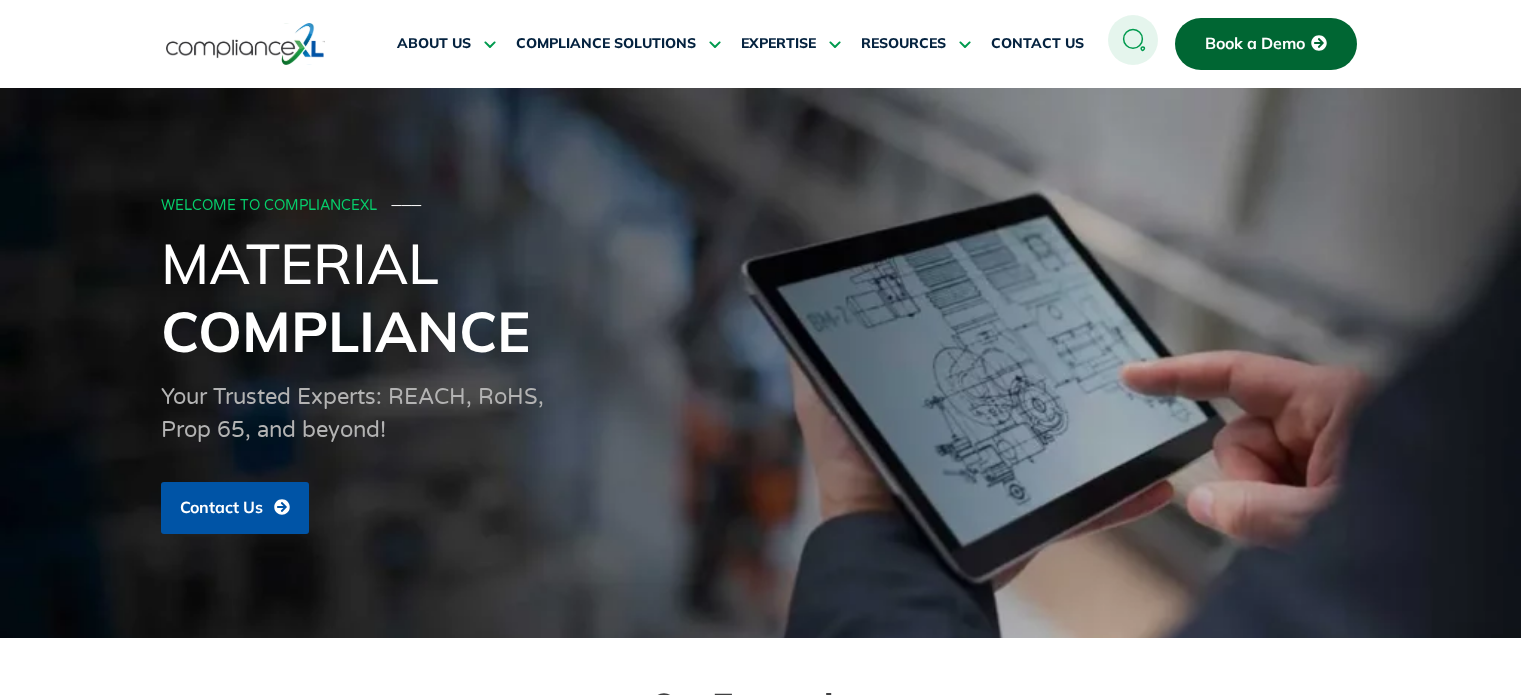 scroll, scrollTop: 0, scrollLeft: 0, axis: both 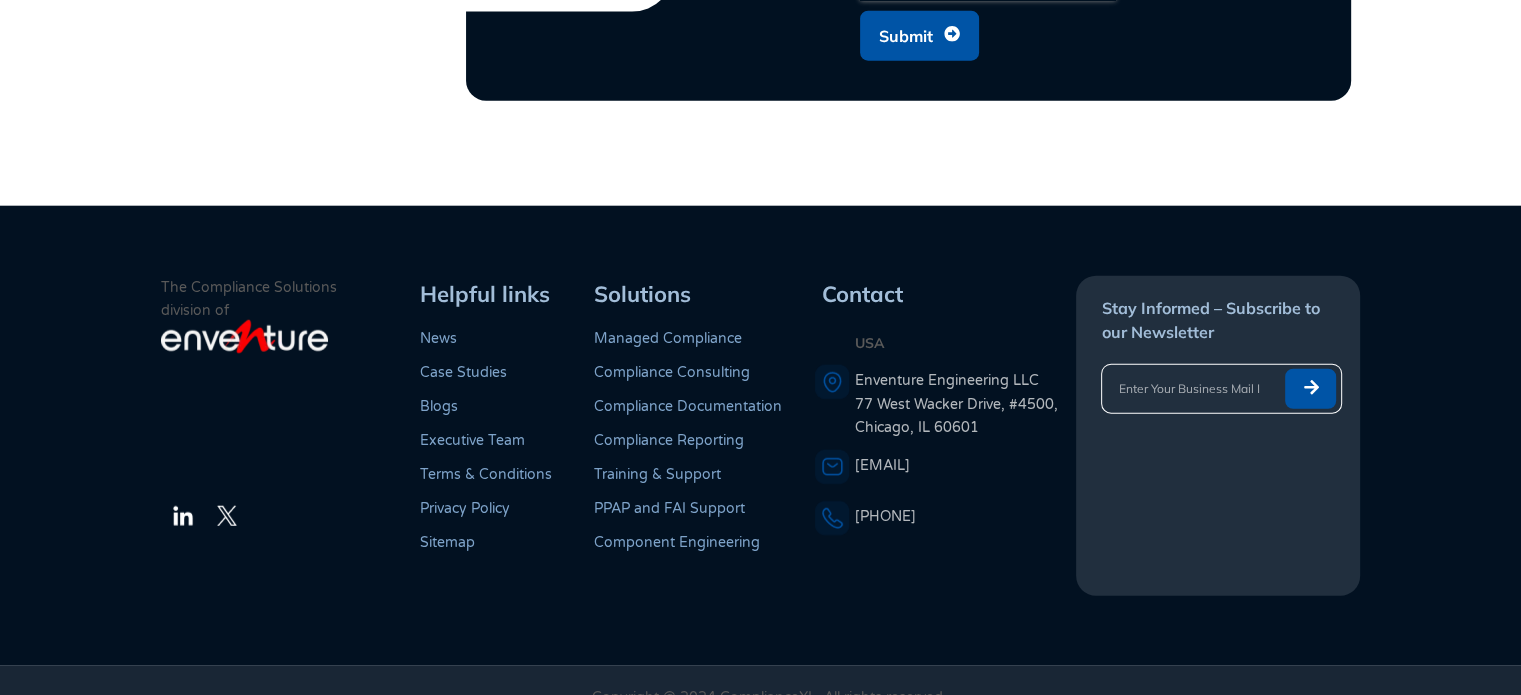 drag, startPoint x: 996, startPoint y: 411, endPoint x: 852, endPoint y: 351, distance: 156 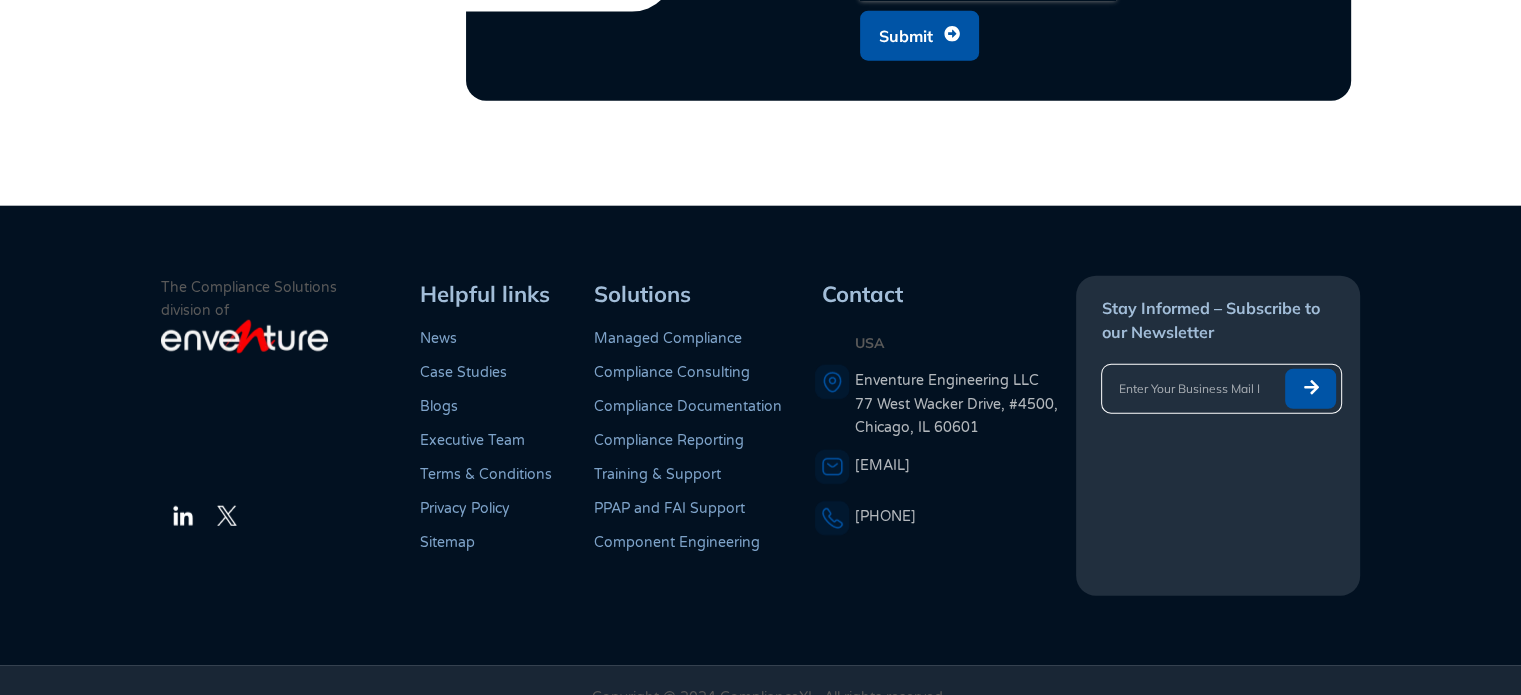 click on "Contact
USA
Enventure Engineering LLC   77 West Wacker Drive, #4500, Chicago, IL 60601
info@compliancexl.com
+1 (312) 755 3971" at bounding box center [946, 436] 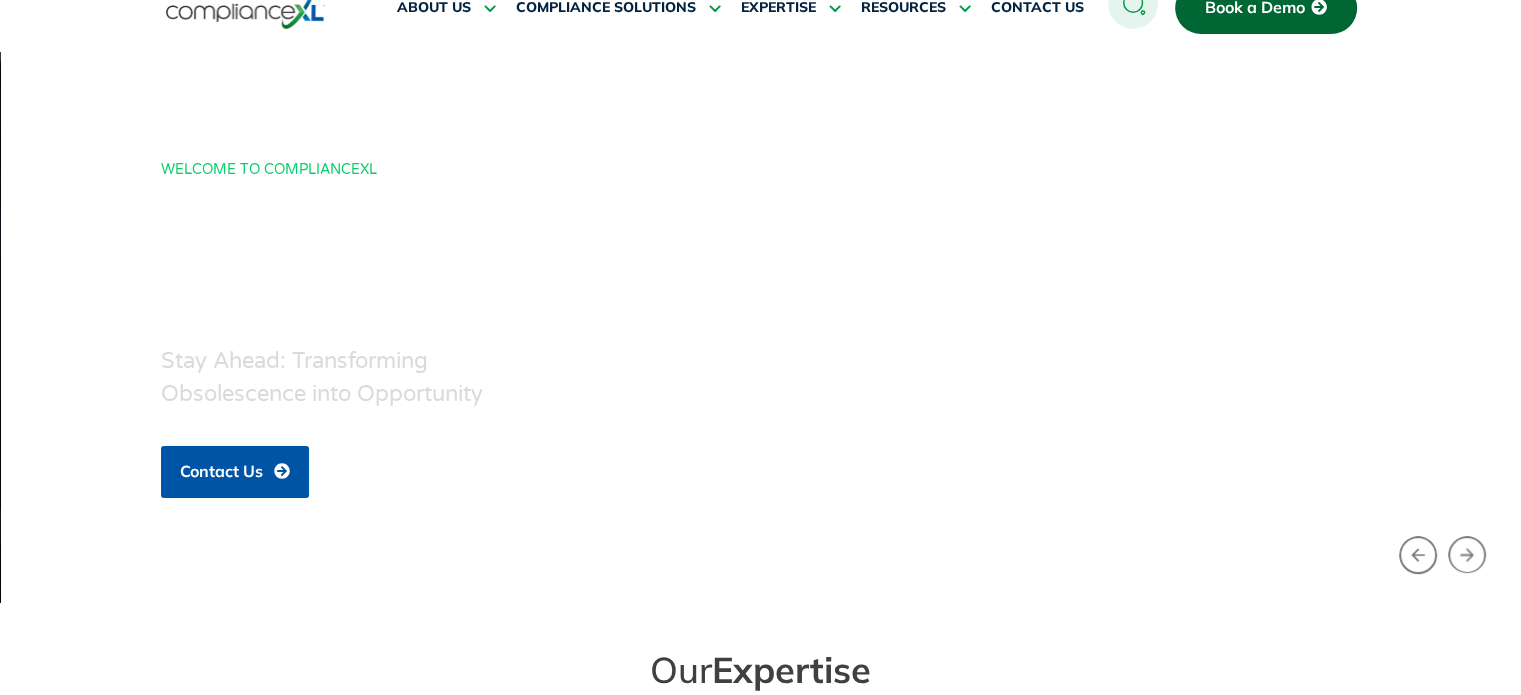scroll, scrollTop: 0, scrollLeft: 0, axis: both 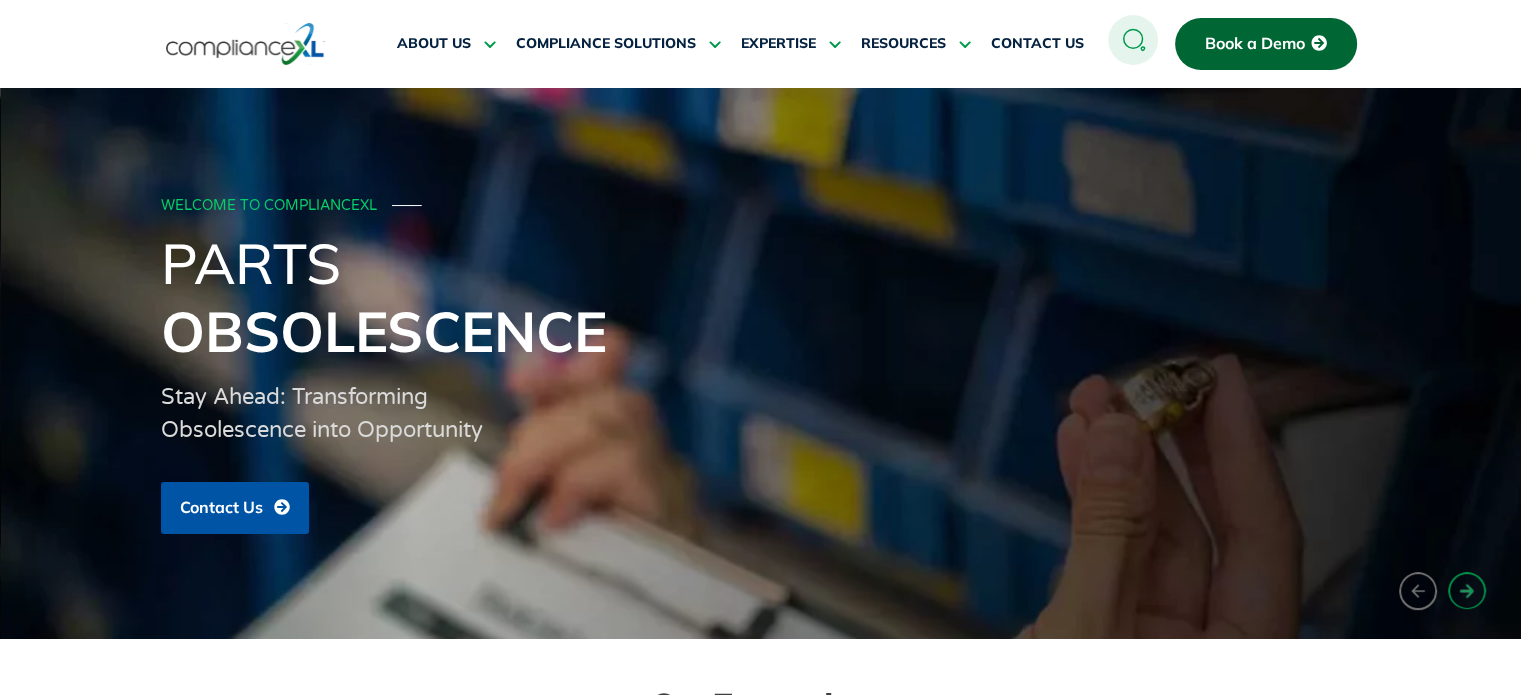 click on "›" at bounding box center [1467, 590] 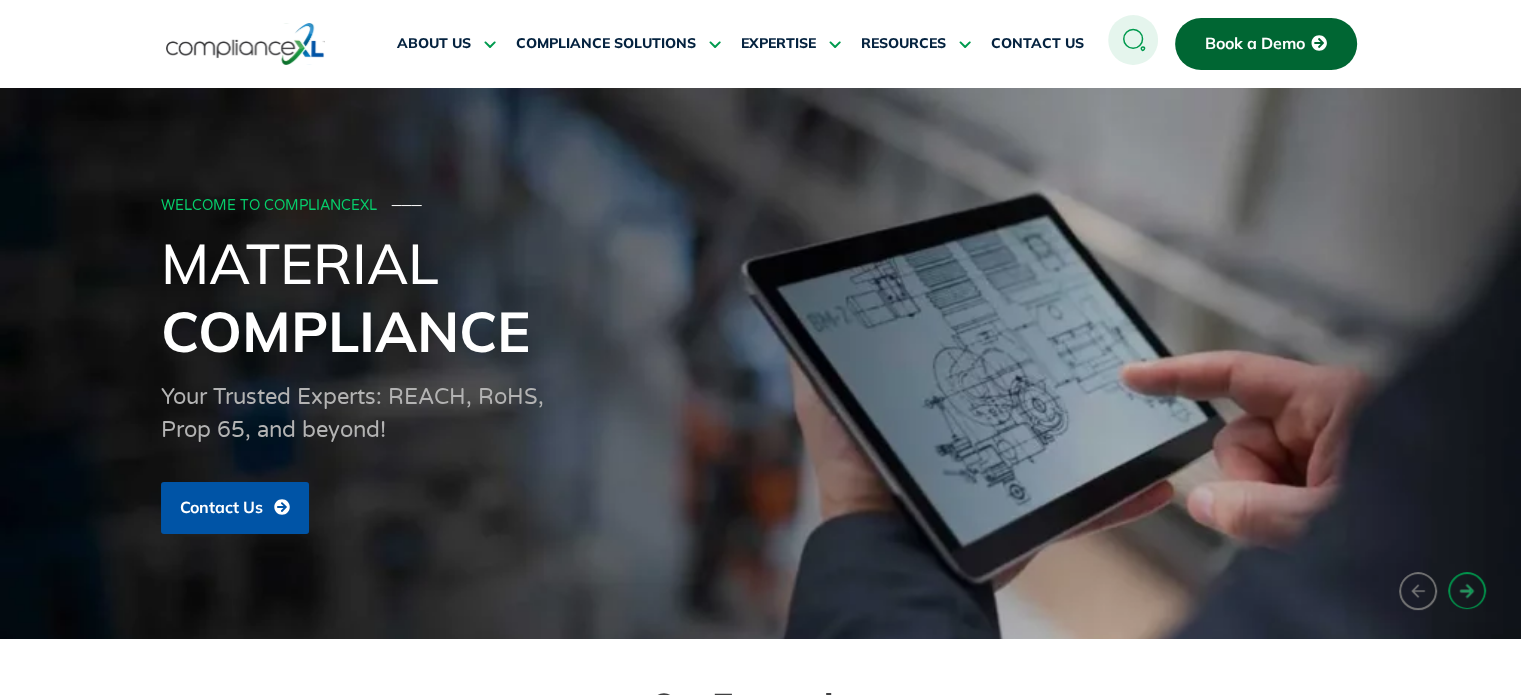 type 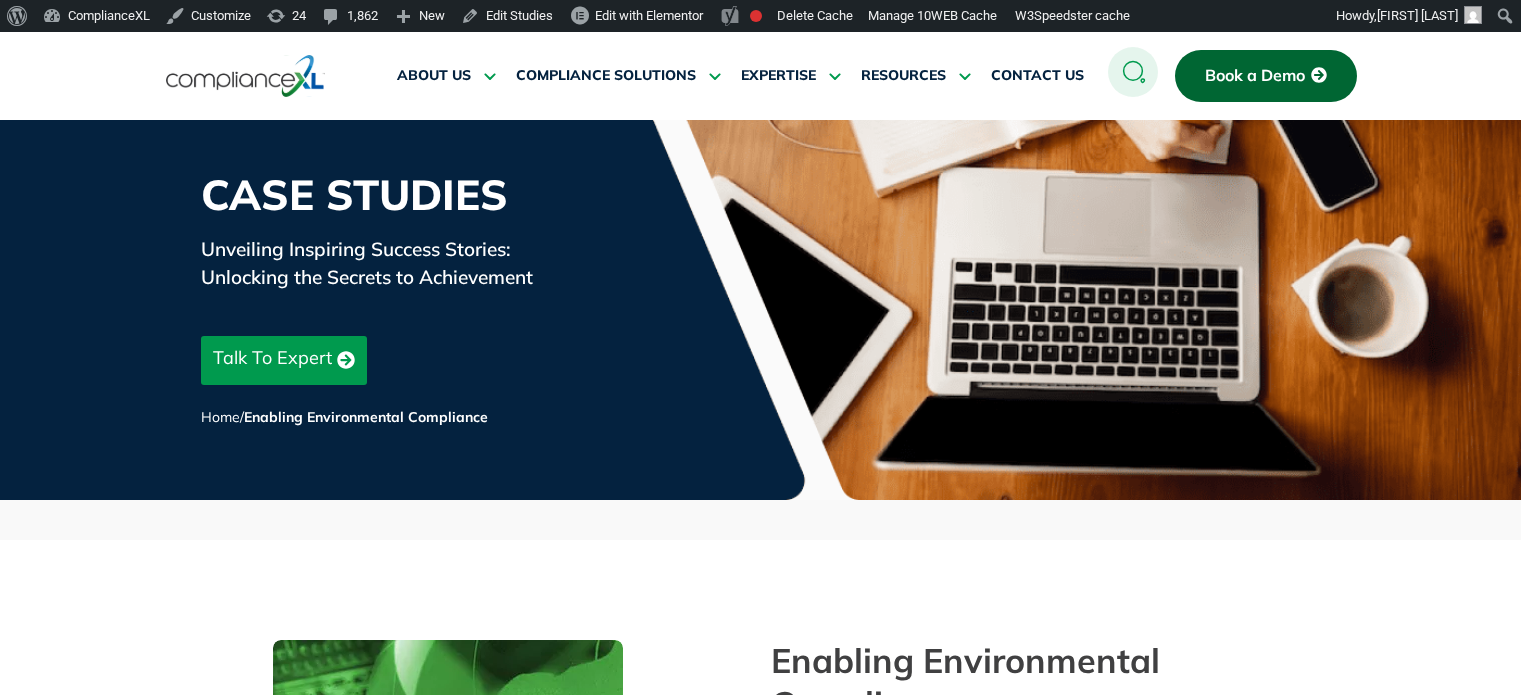 scroll, scrollTop: 0, scrollLeft: 0, axis: both 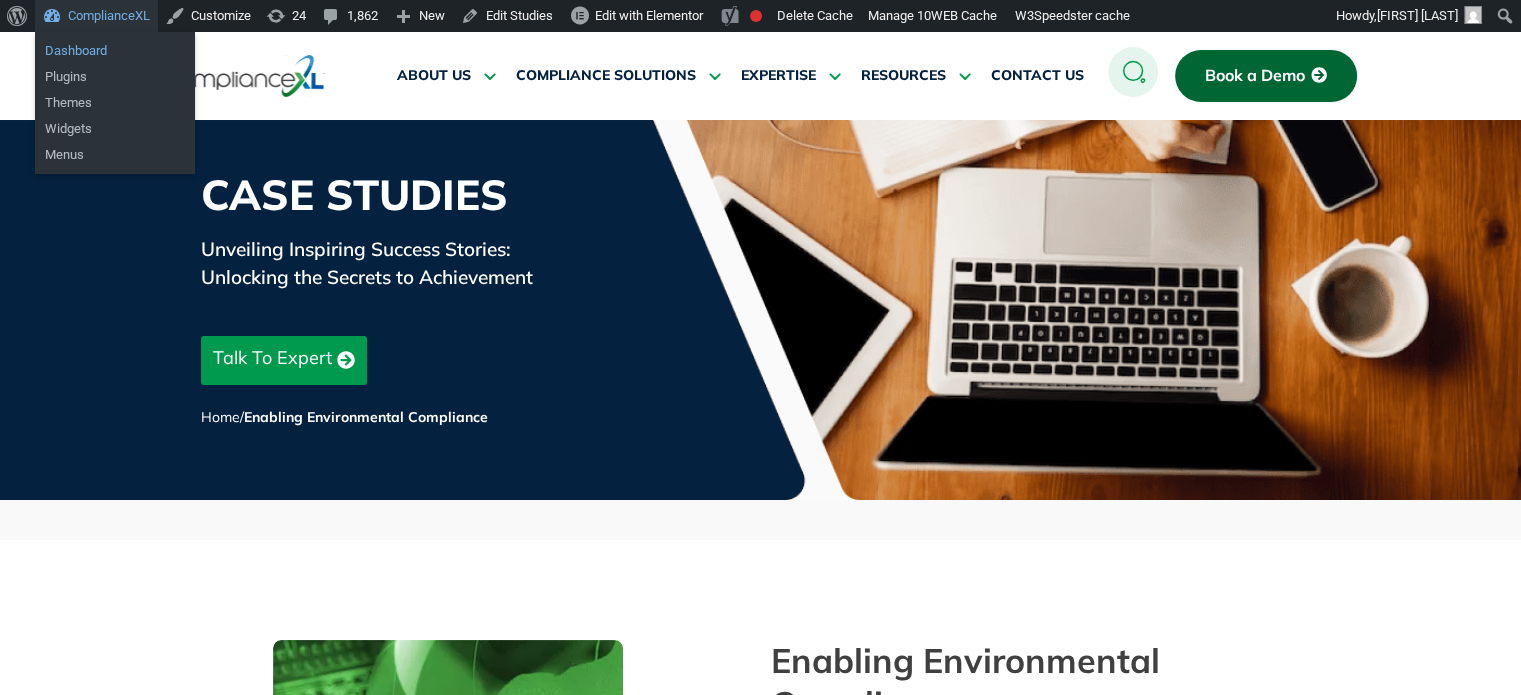 click on "Dashboard" at bounding box center (115, 51) 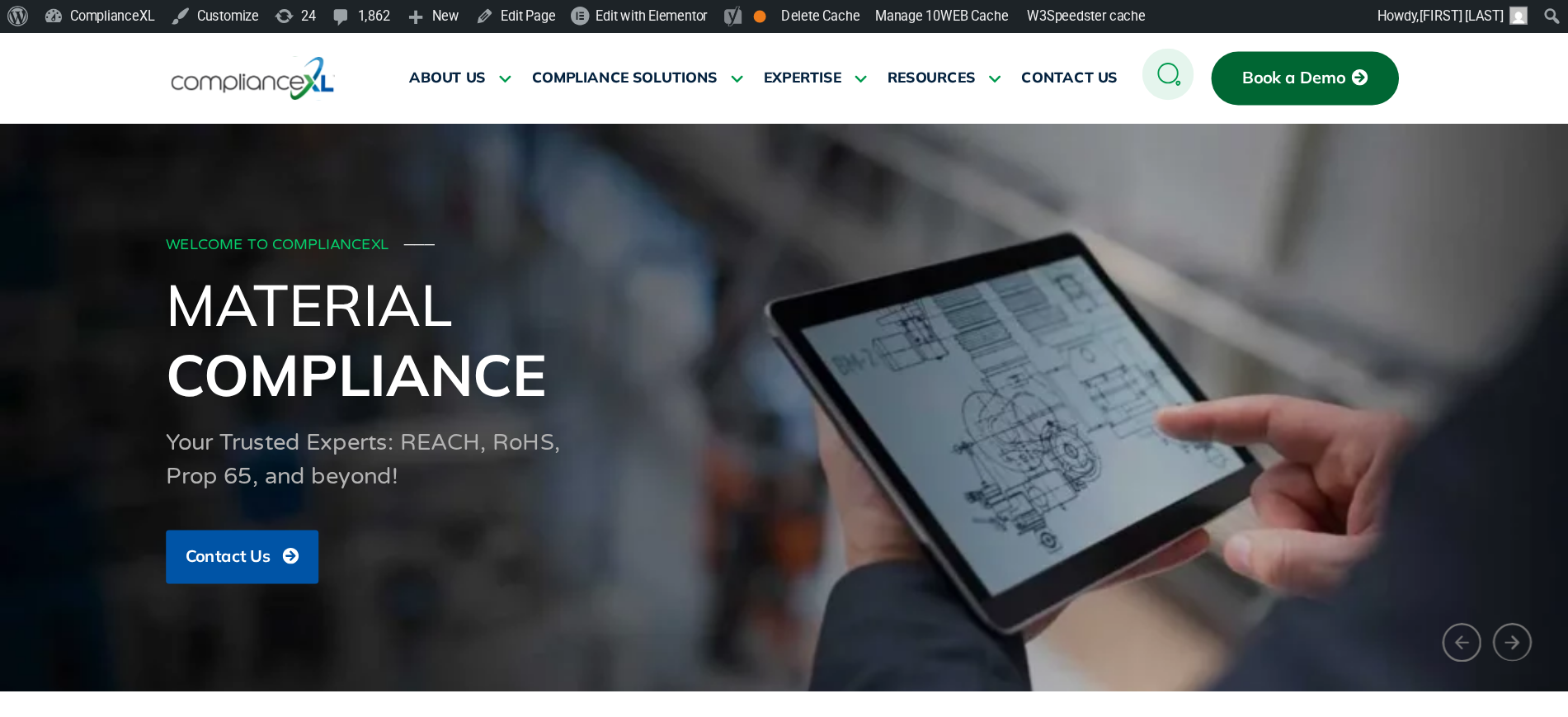 scroll, scrollTop: 0, scrollLeft: 0, axis: both 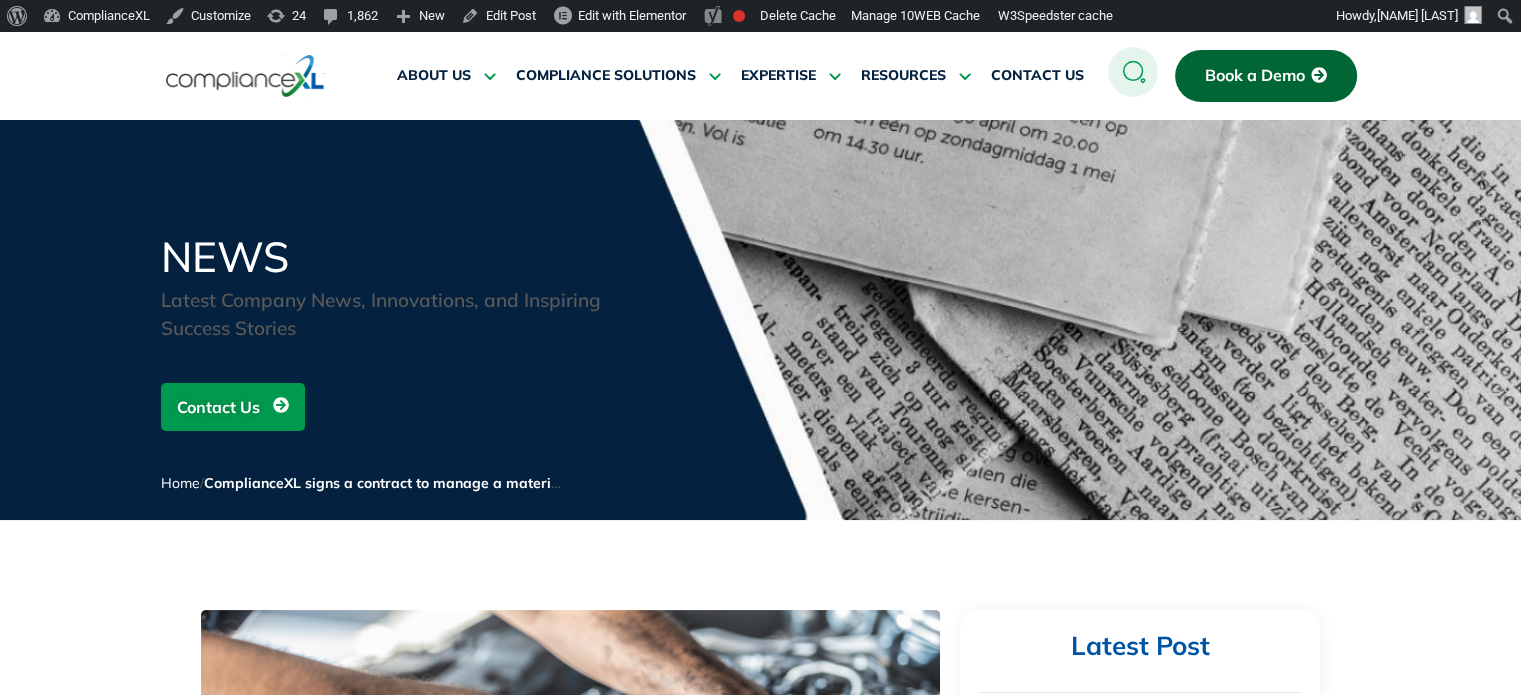 click at bounding box center (245, 76) 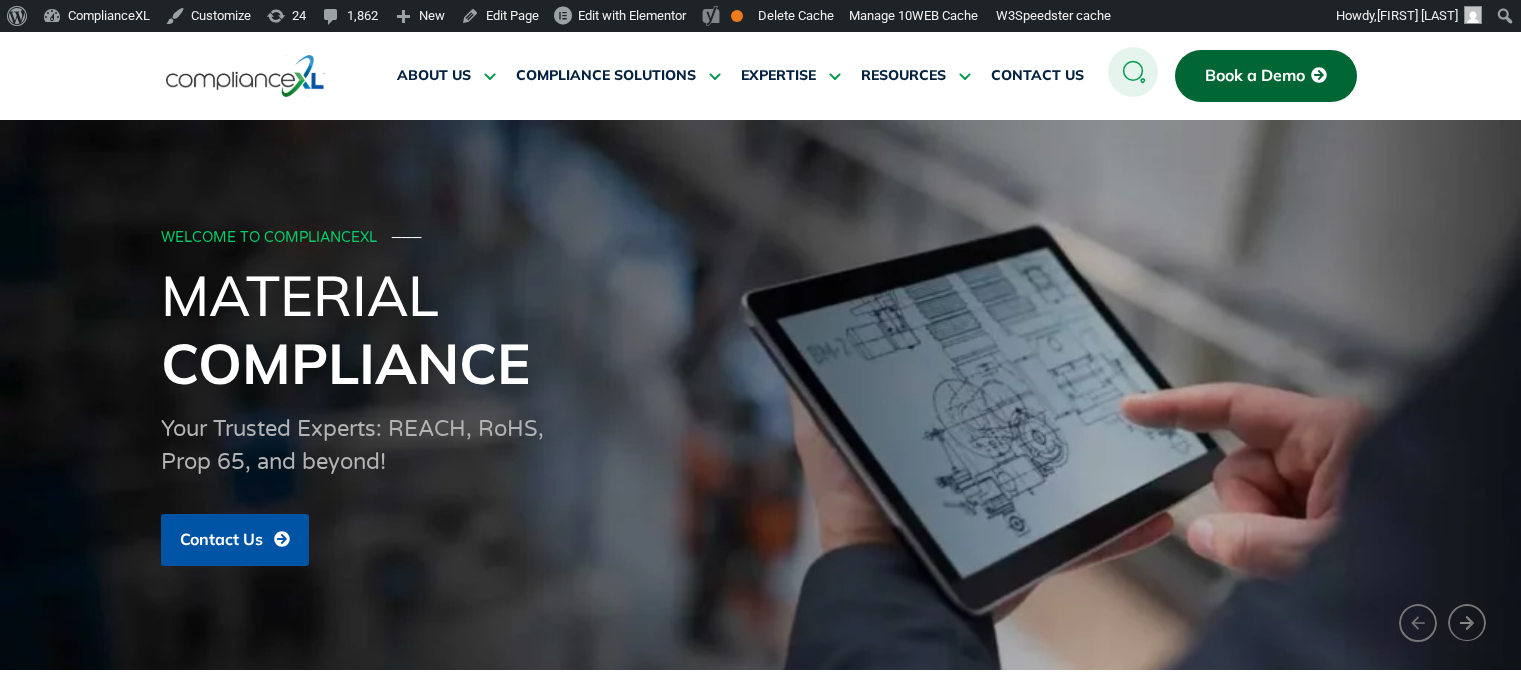 scroll, scrollTop: 0, scrollLeft: 0, axis: both 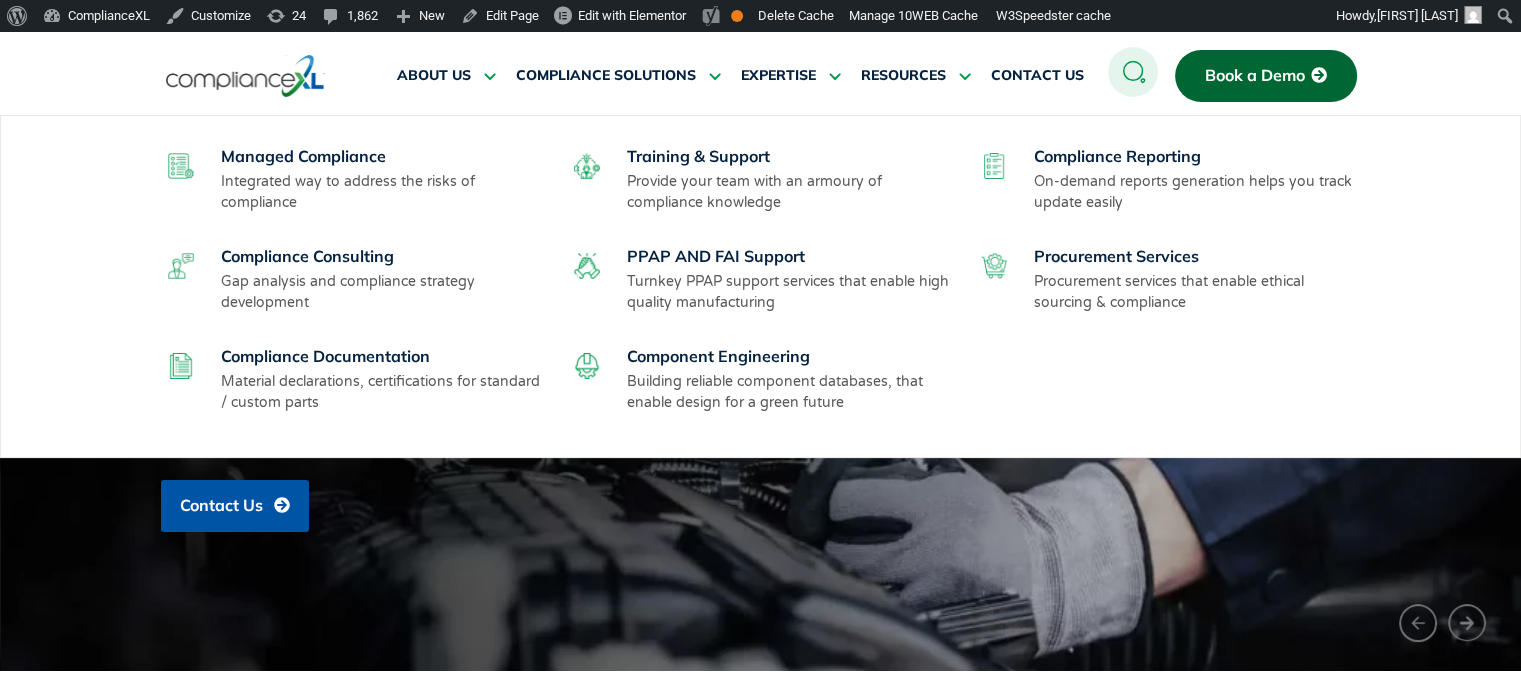 click on "Provide your team with an armoury of compliance knowledge" at bounding box center [790, 192] 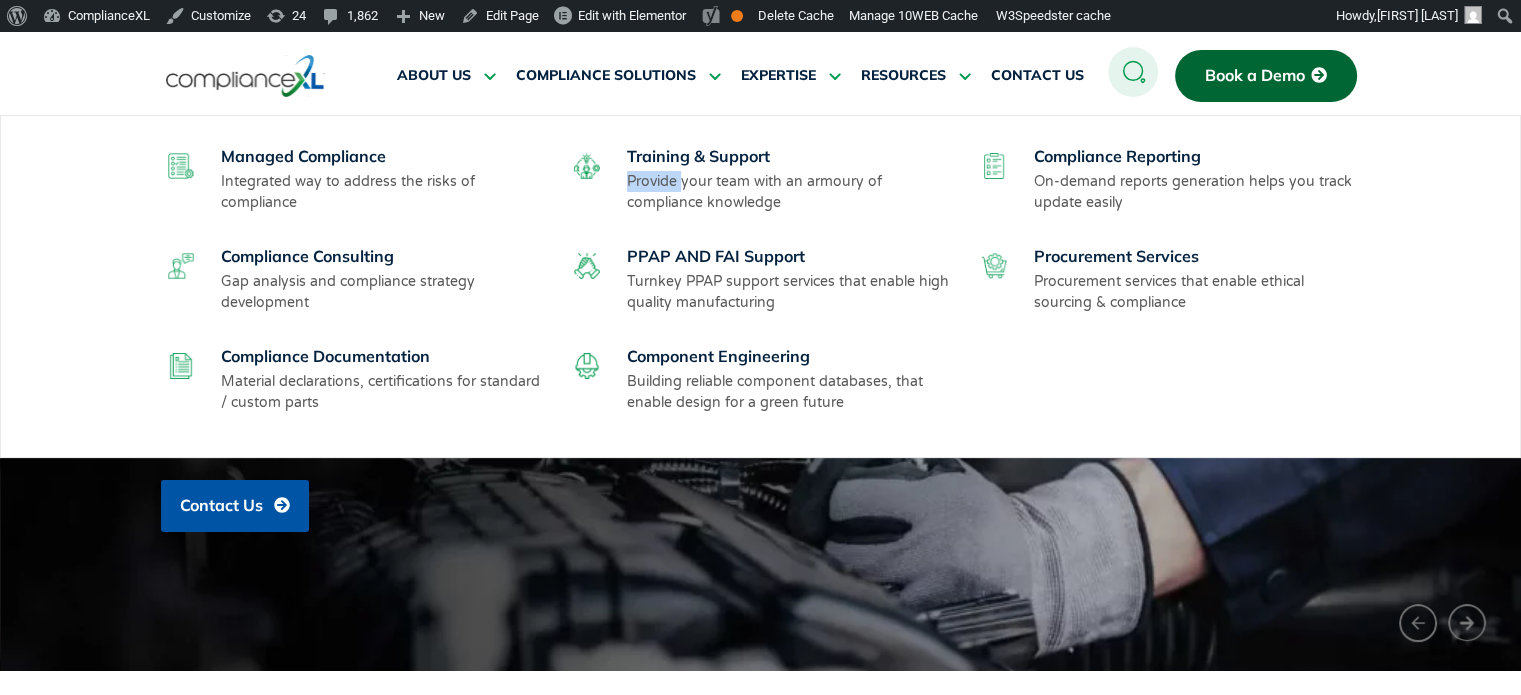 click on "Provide your team with an armoury of compliance knowledge" at bounding box center (790, 192) 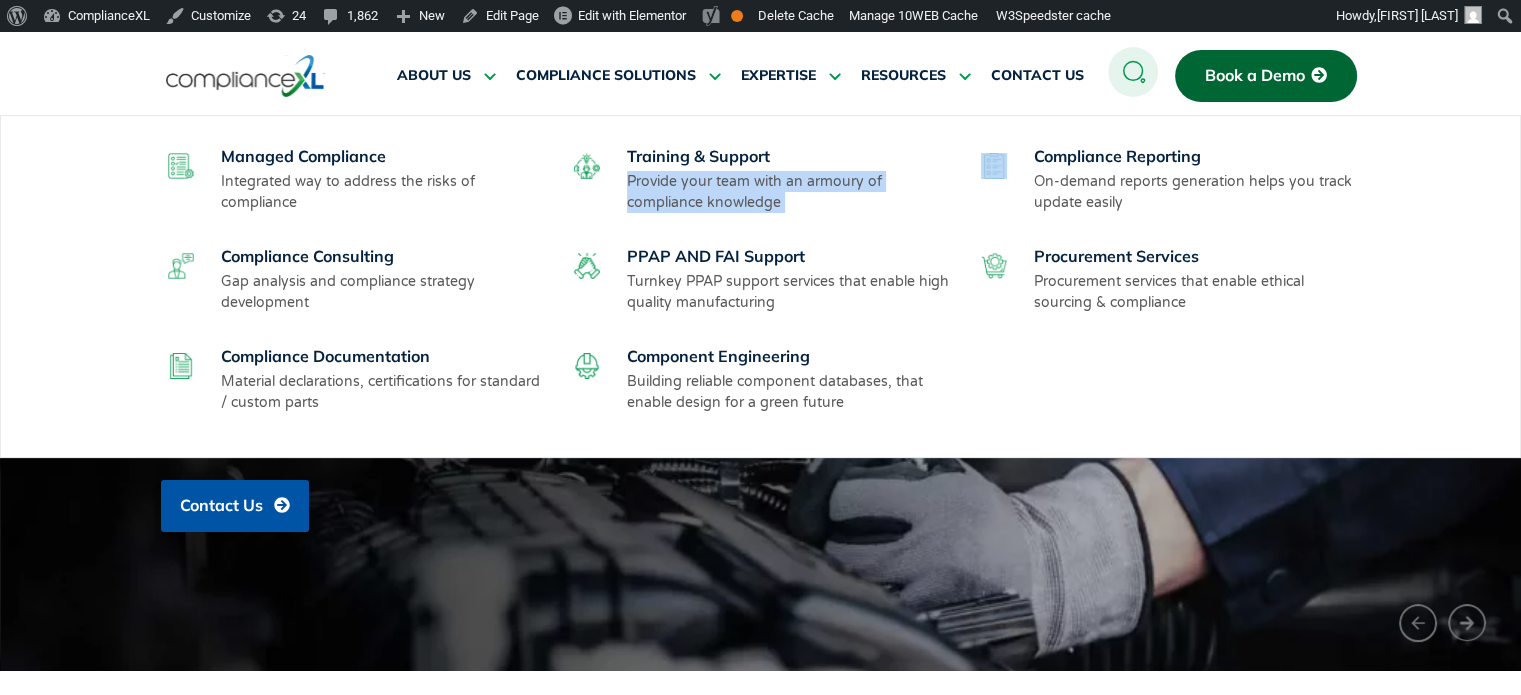 click on "Provide your team with an armoury of compliance knowledge" at bounding box center [790, 192] 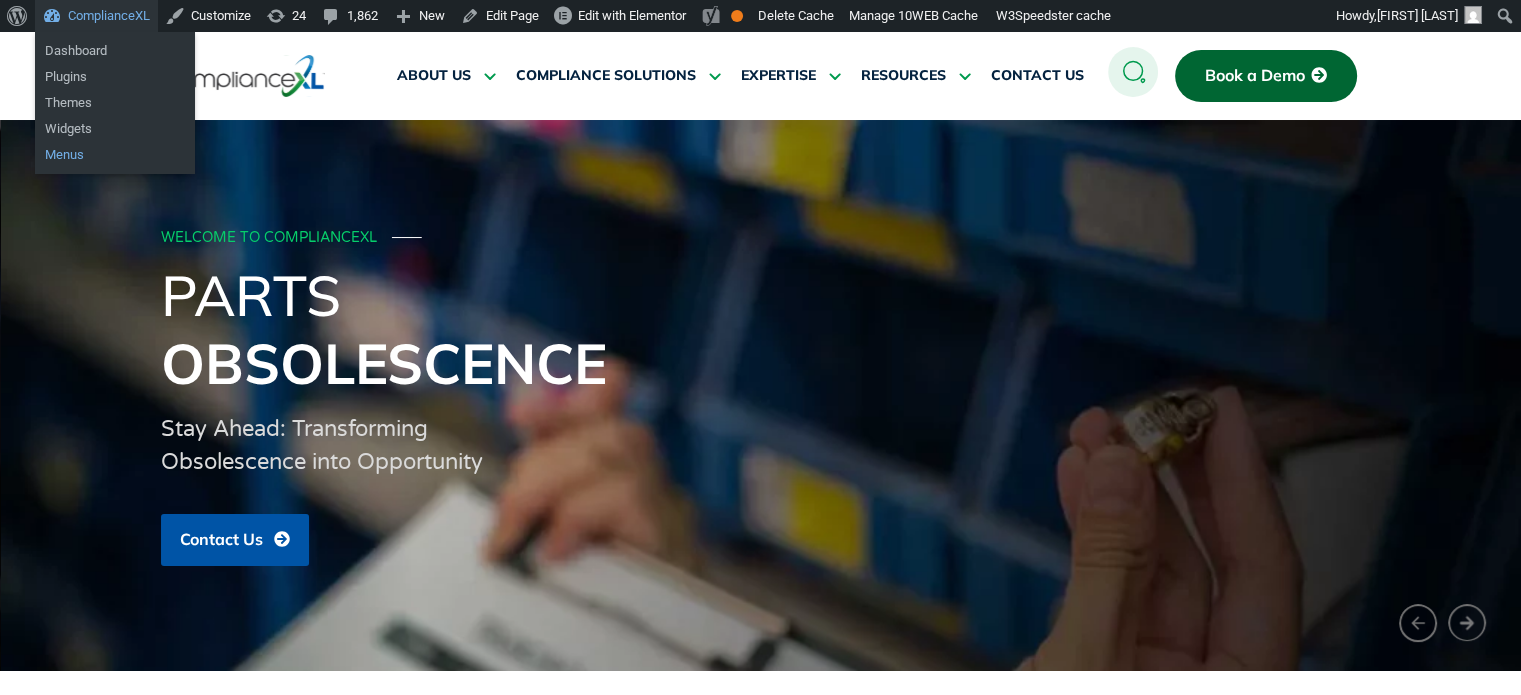 click on "Menus" at bounding box center [115, 155] 